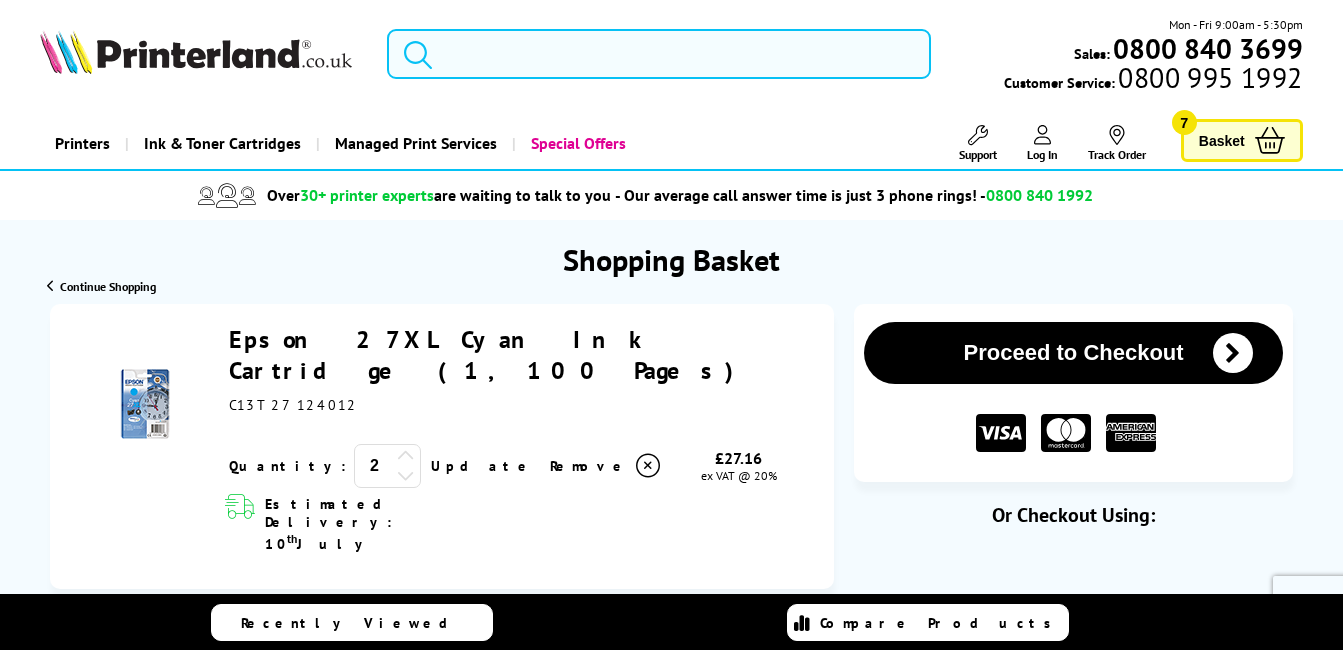 scroll, scrollTop: 0, scrollLeft: 0, axis: both 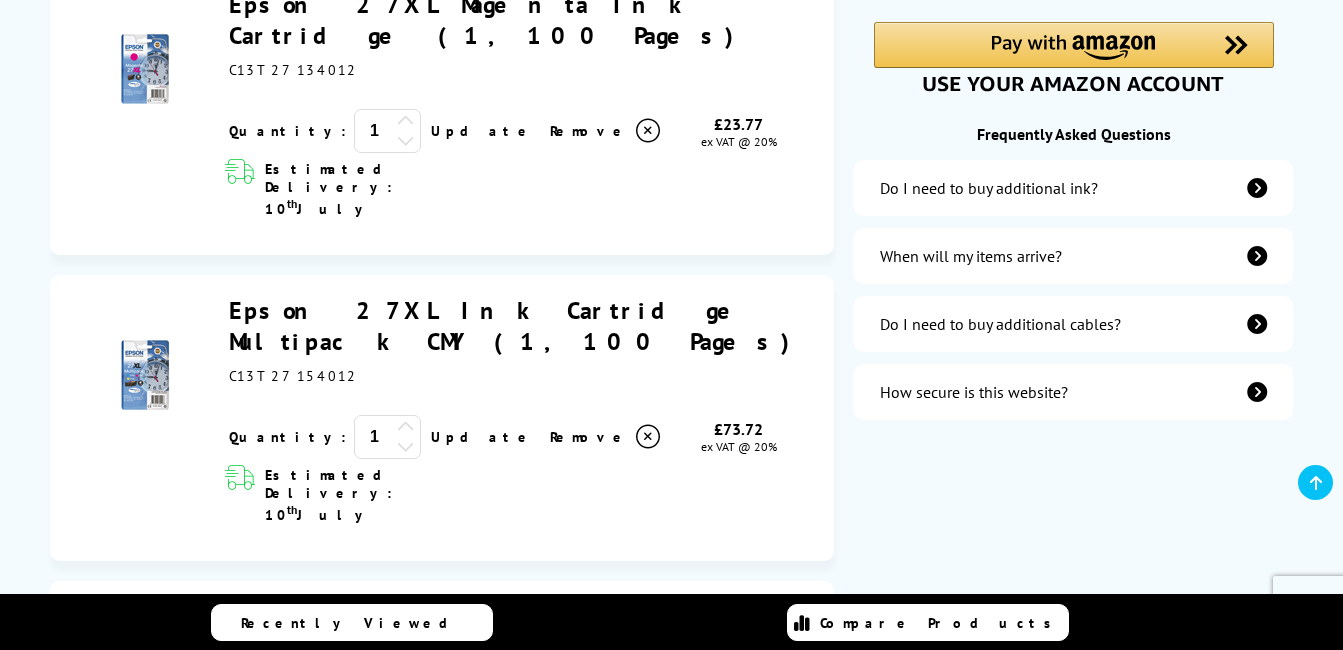 click at bounding box center (648, -174) 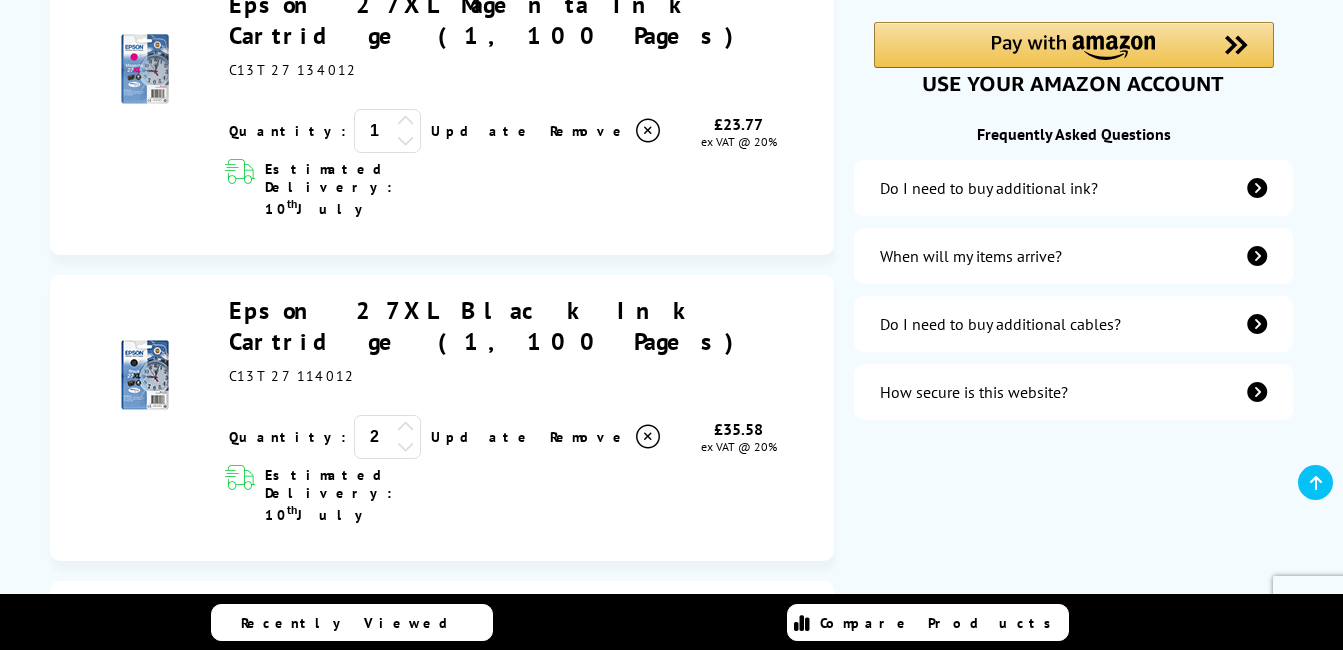 click at bounding box center (648, -174) 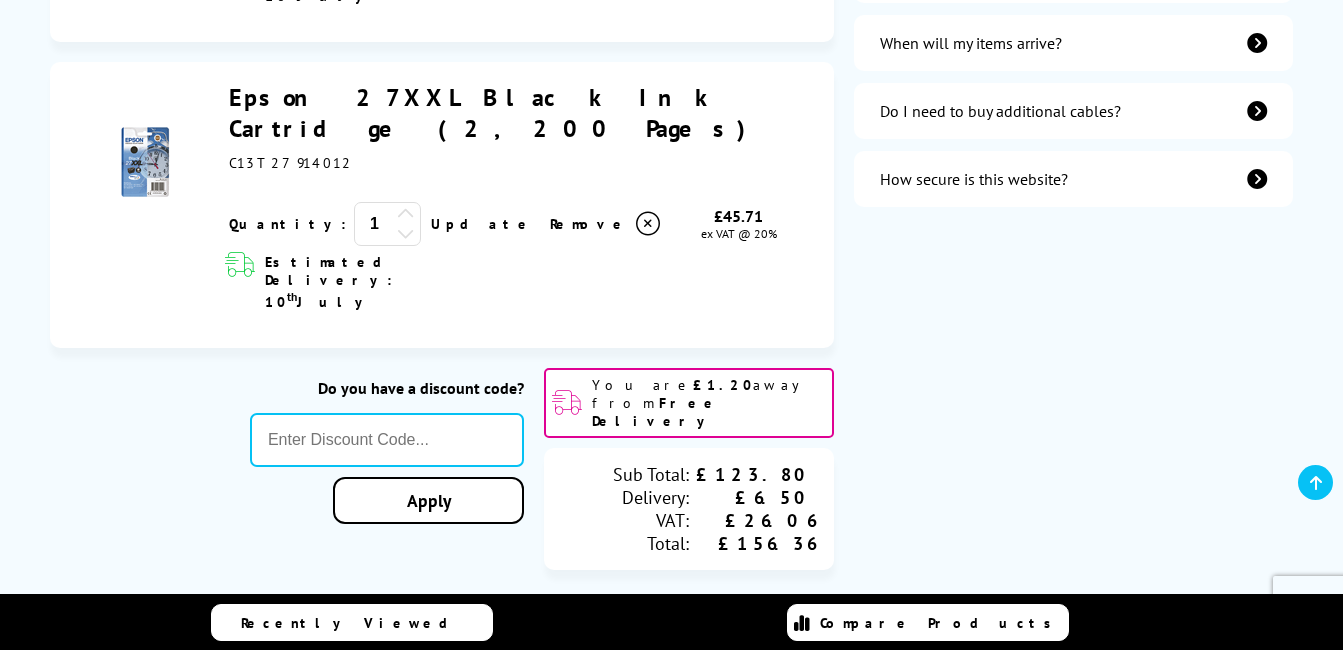 scroll, scrollTop: 893, scrollLeft: 0, axis: vertical 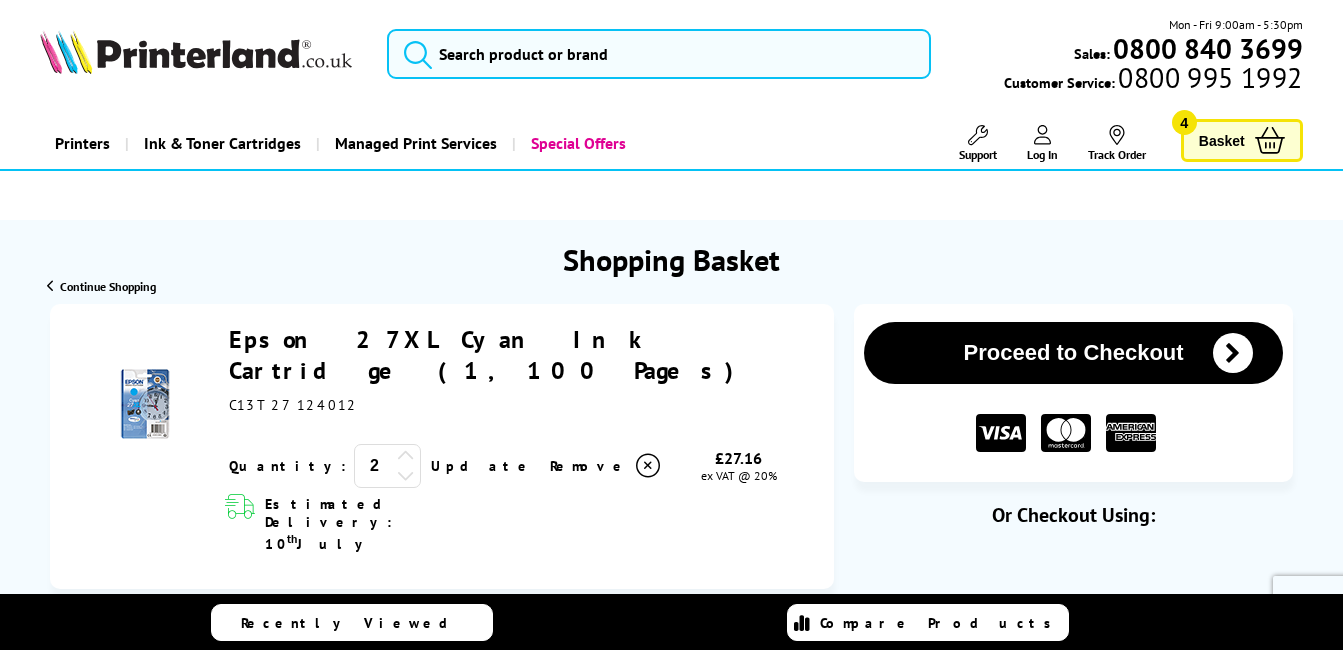 click on "Proceed to Checkout" at bounding box center [1073, 353] 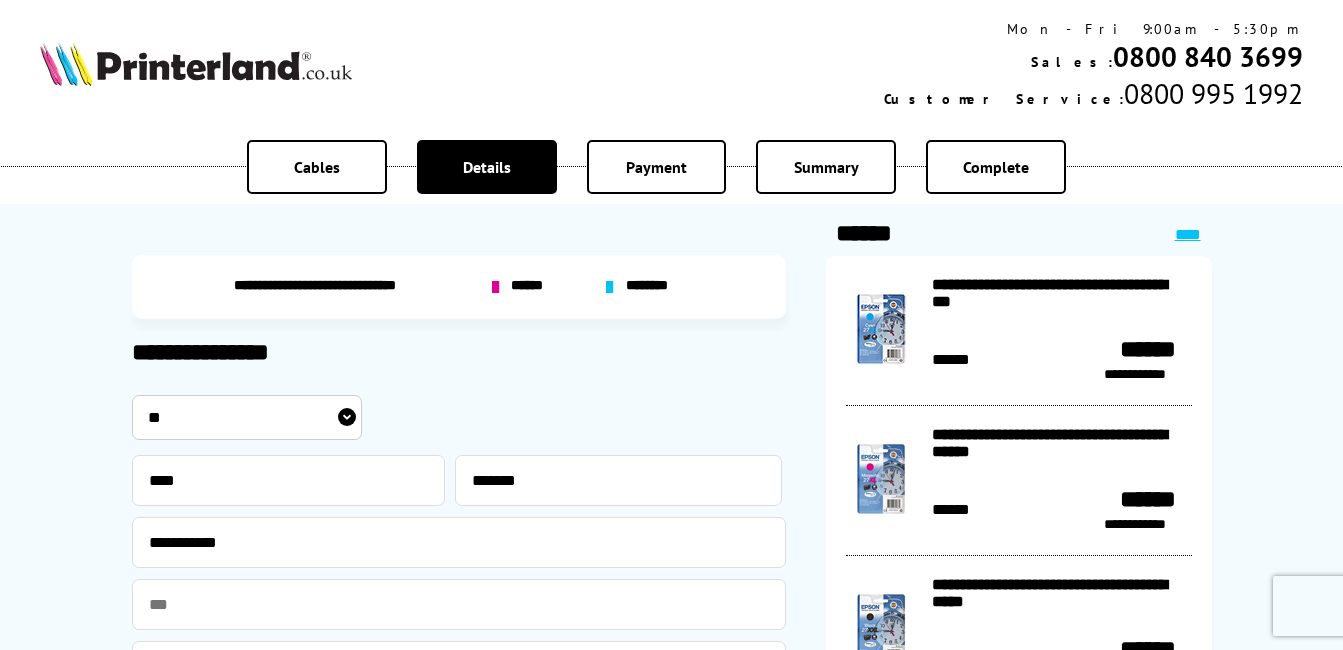 scroll, scrollTop: 0, scrollLeft: 0, axis: both 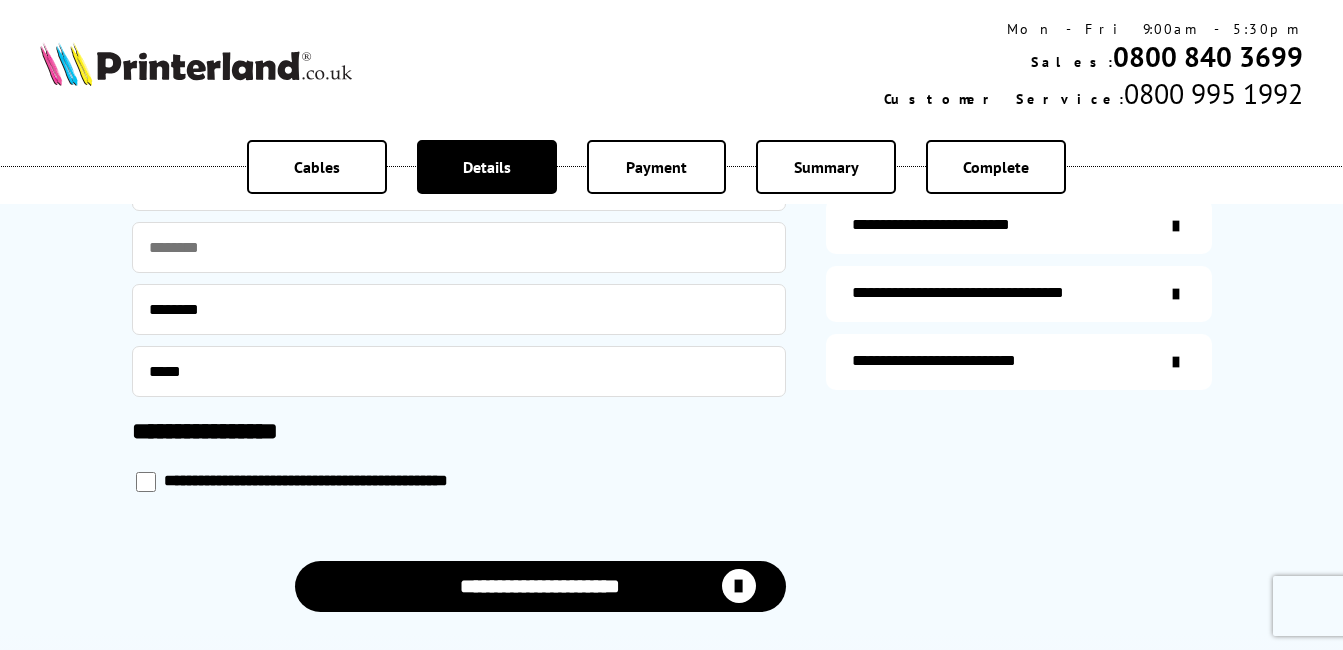 click on "**********" at bounding box center (540, 586) 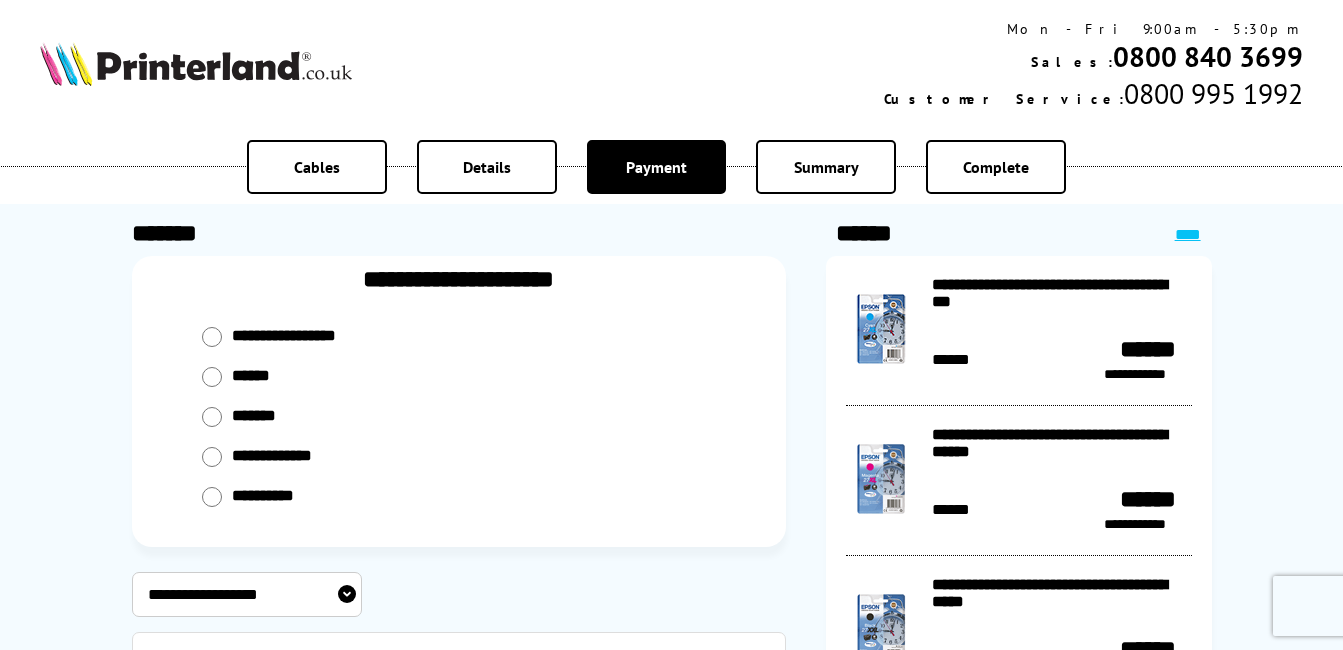 scroll, scrollTop: 0, scrollLeft: 0, axis: both 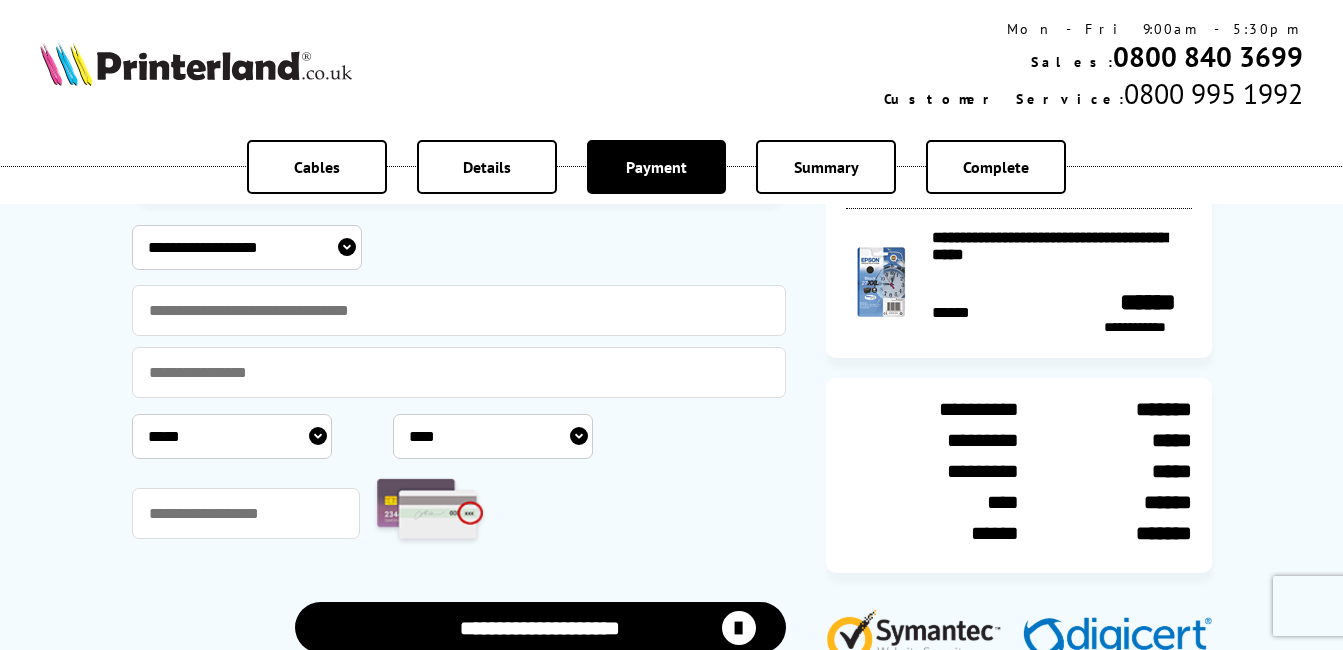 click on "**********" at bounding box center (247, 247) 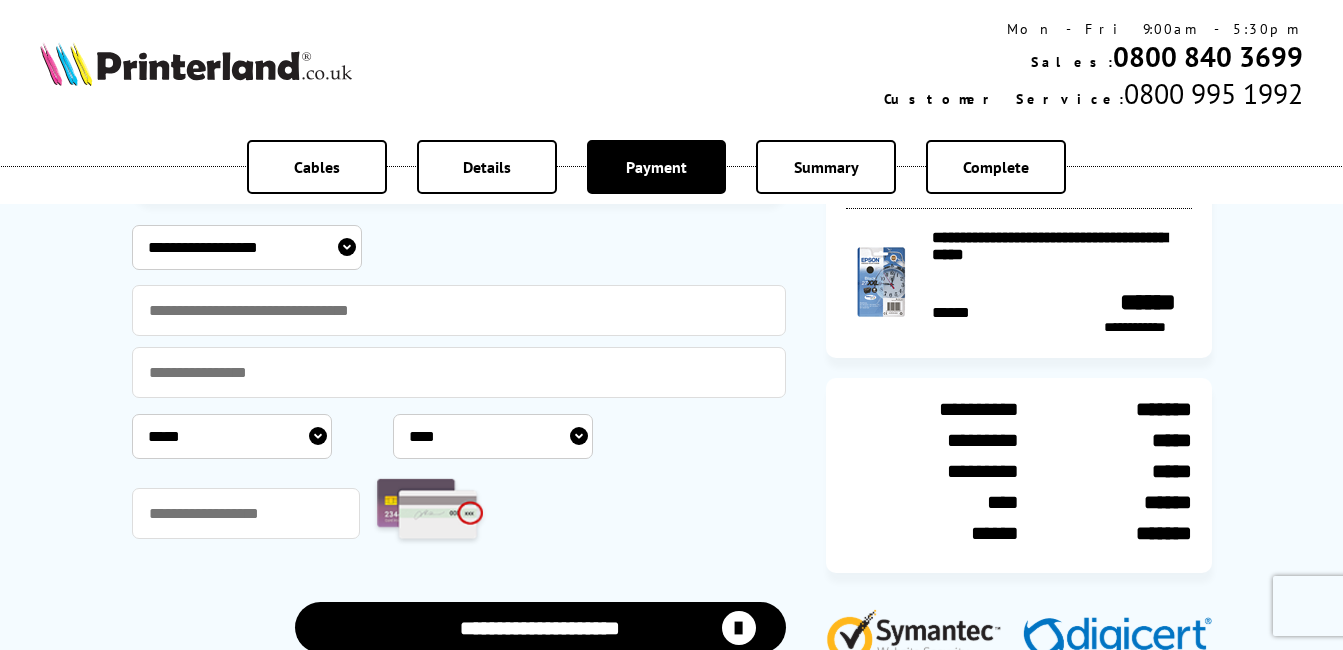 select on "**********" 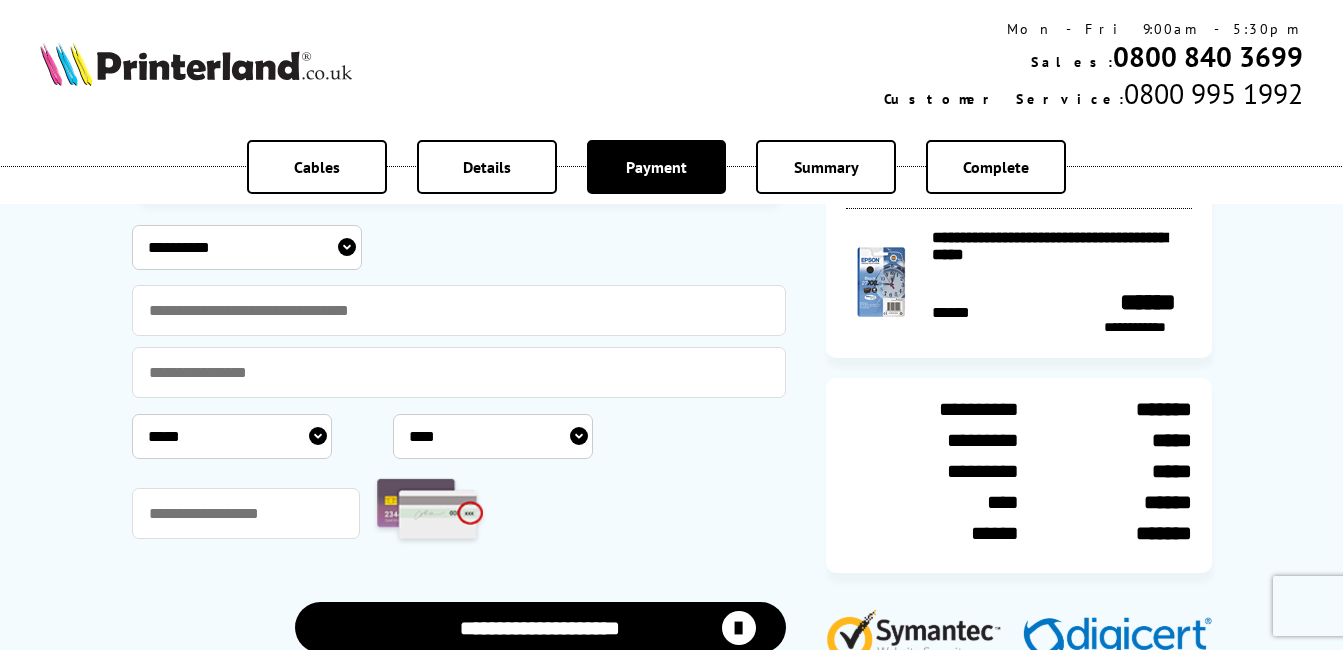 click on "**********" at bounding box center (247, 247) 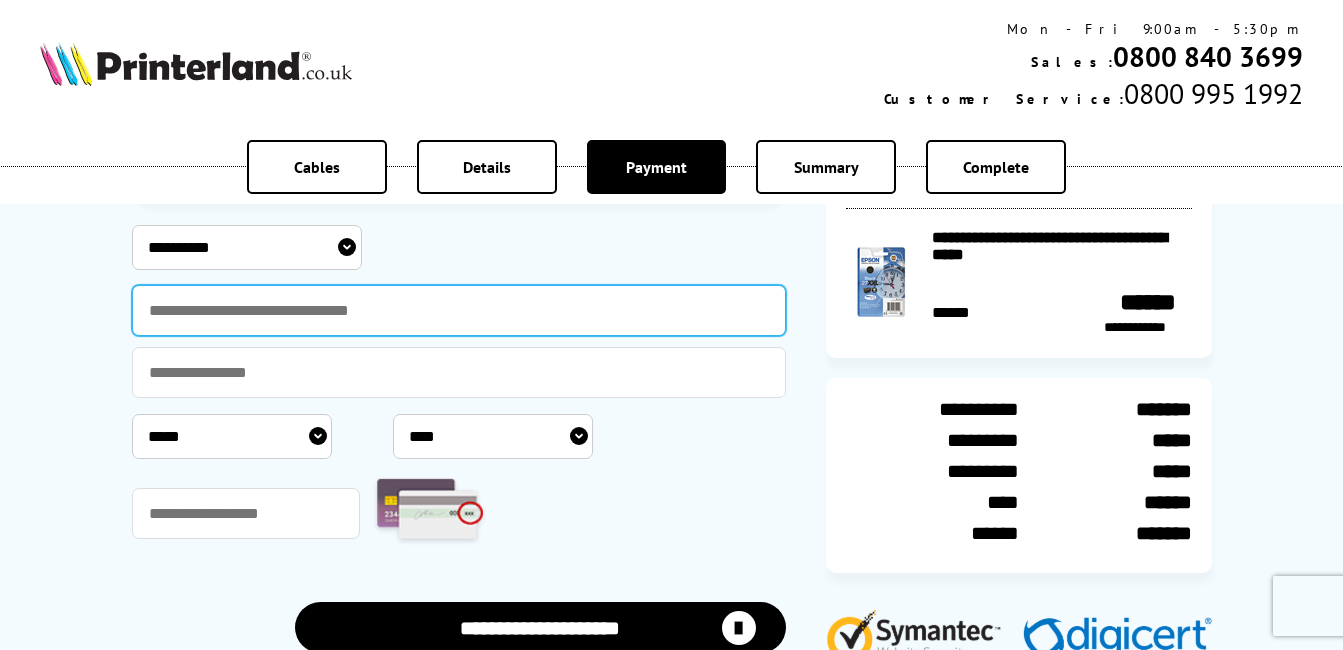 click at bounding box center (459, 310) 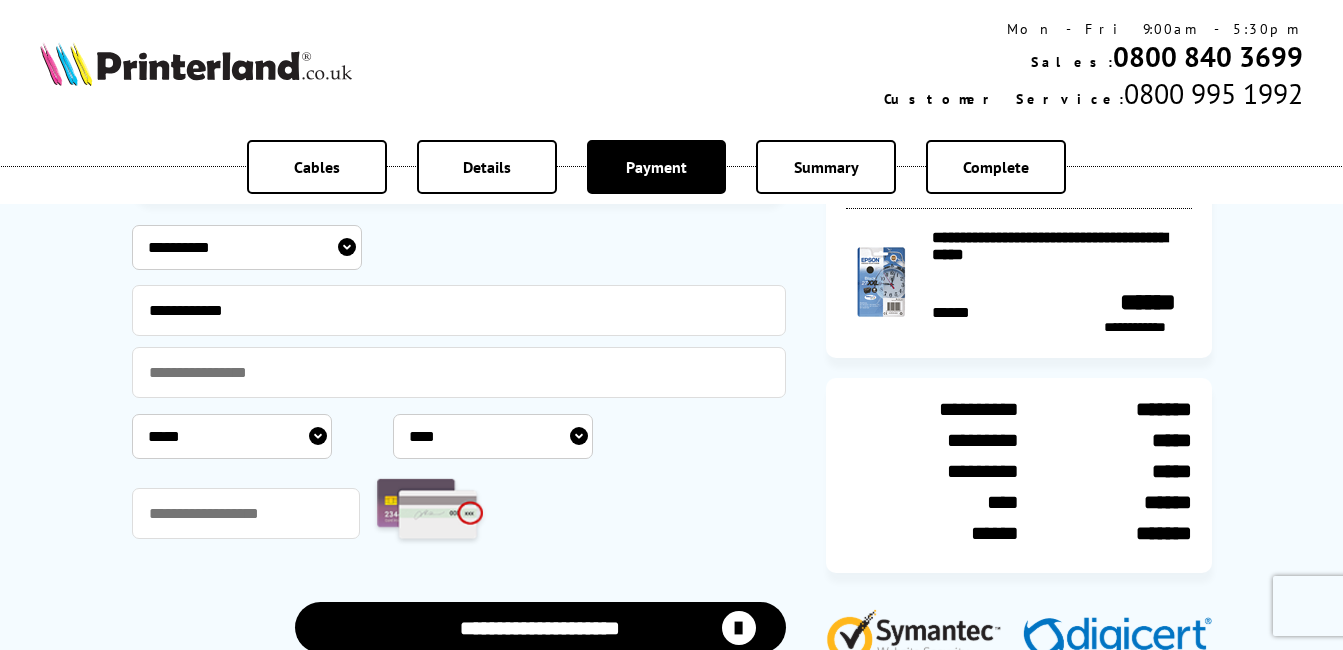 type on "**********" 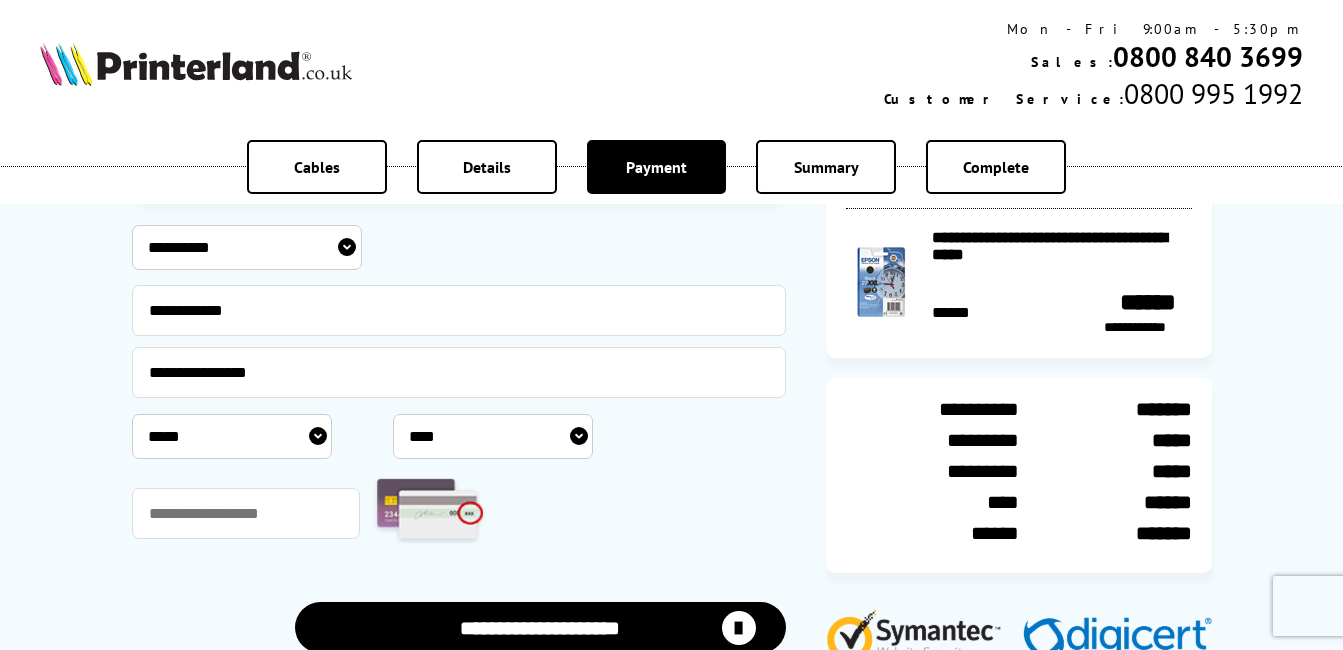 select on "**" 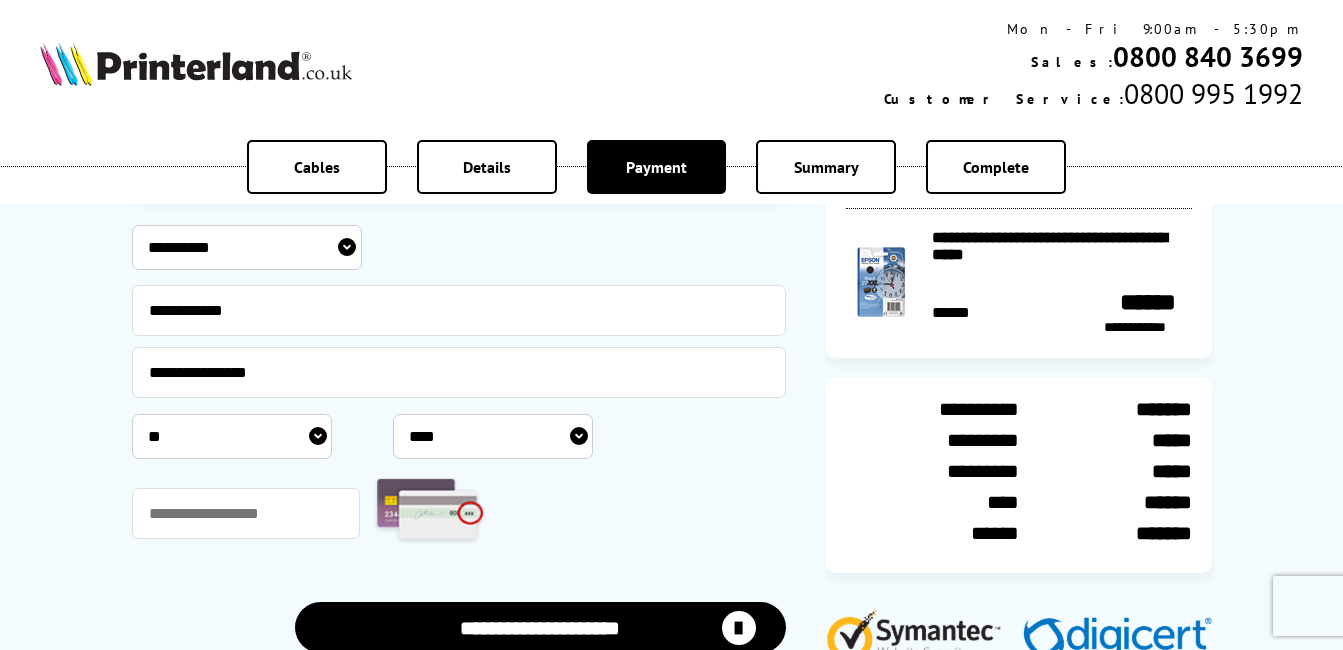 select on "****" 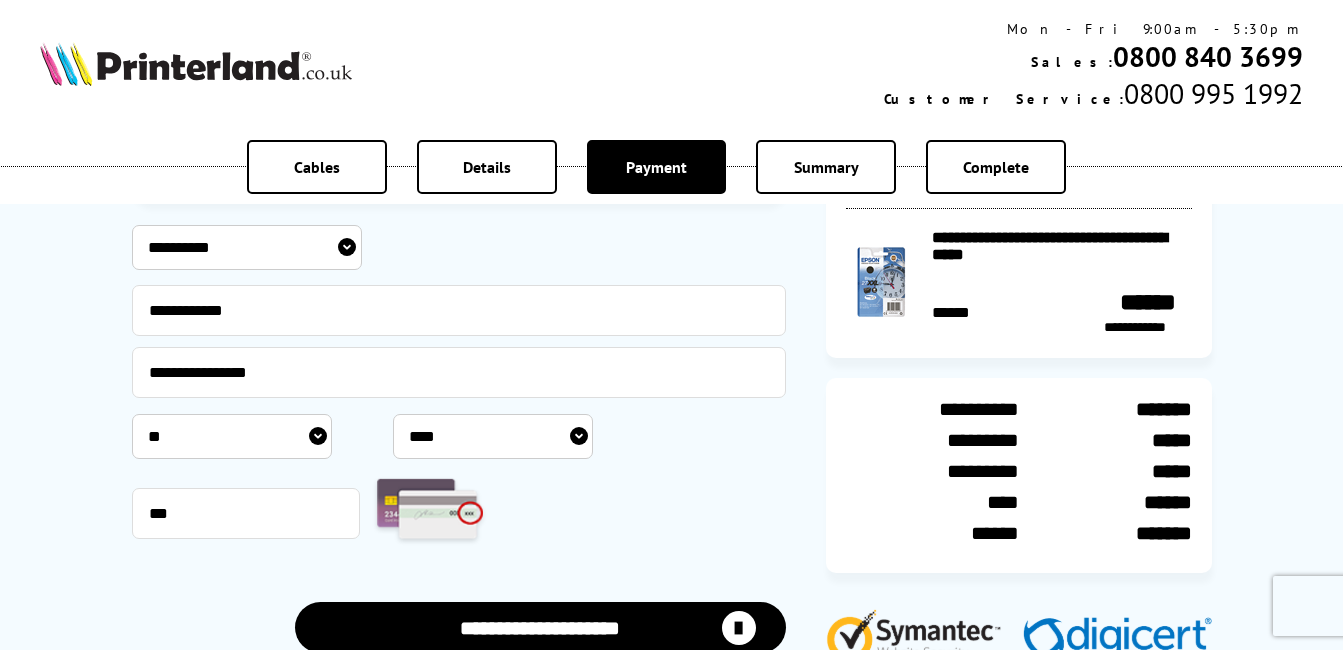 click on "**********" at bounding box center (540, 627) 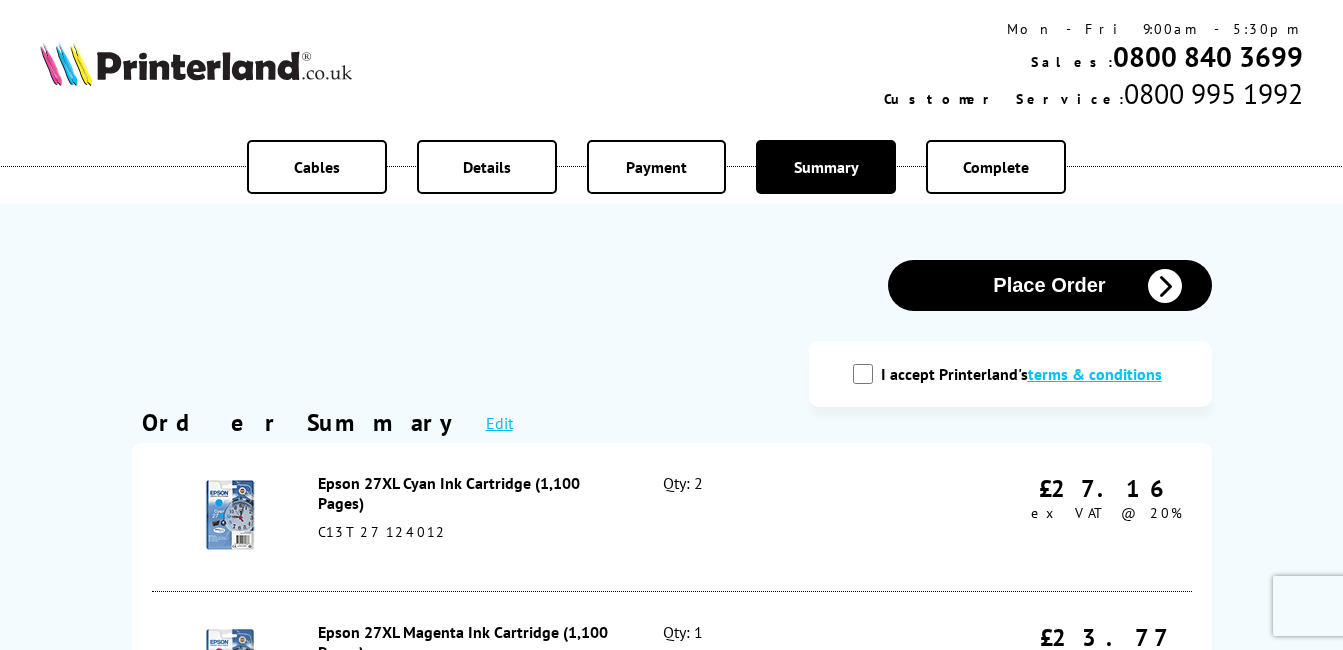 scroll, scrollTop: 0, scrollLeft: 0, axis: both 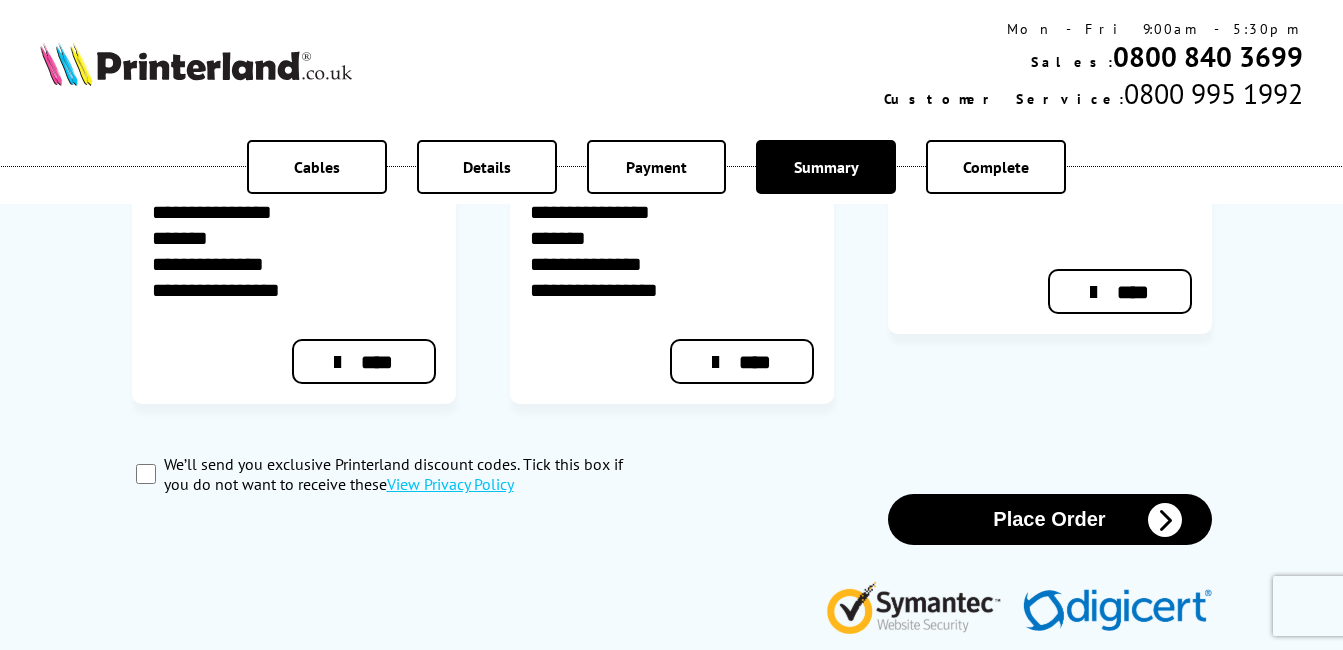 click on "Place Order" at bounding box center [1050, 519] 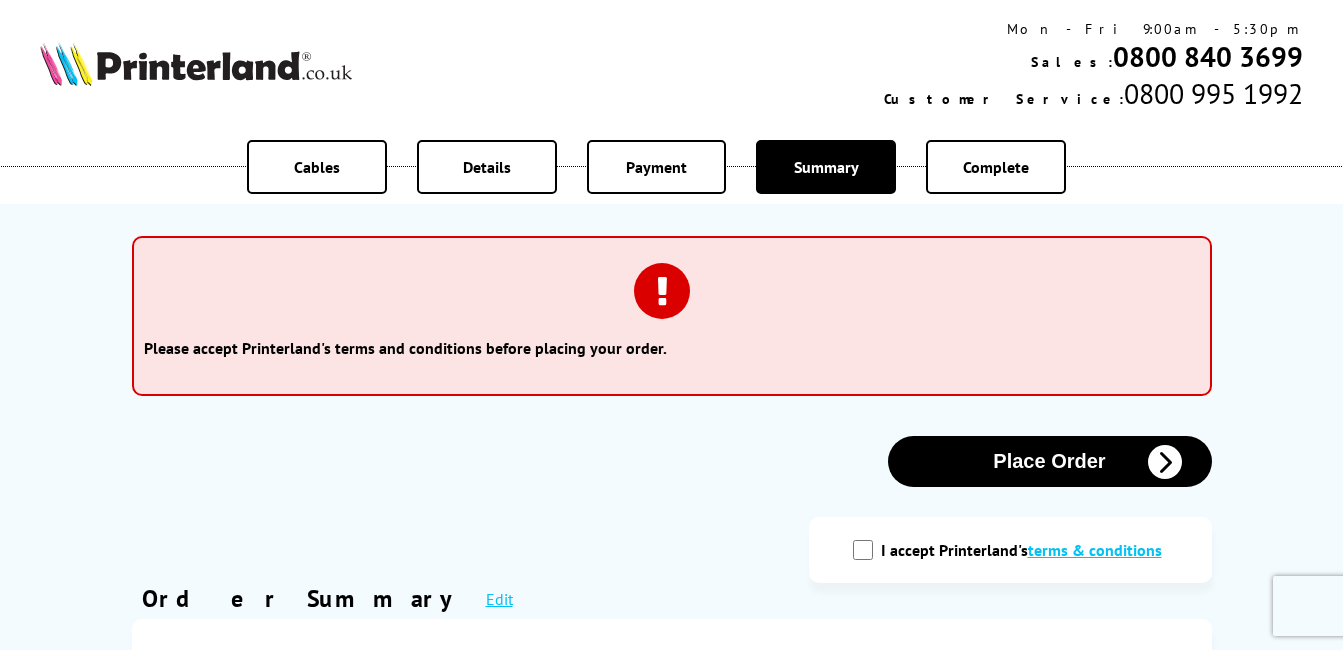 scroll, scrollTop: 0, scrollLeft: 0, axis: both 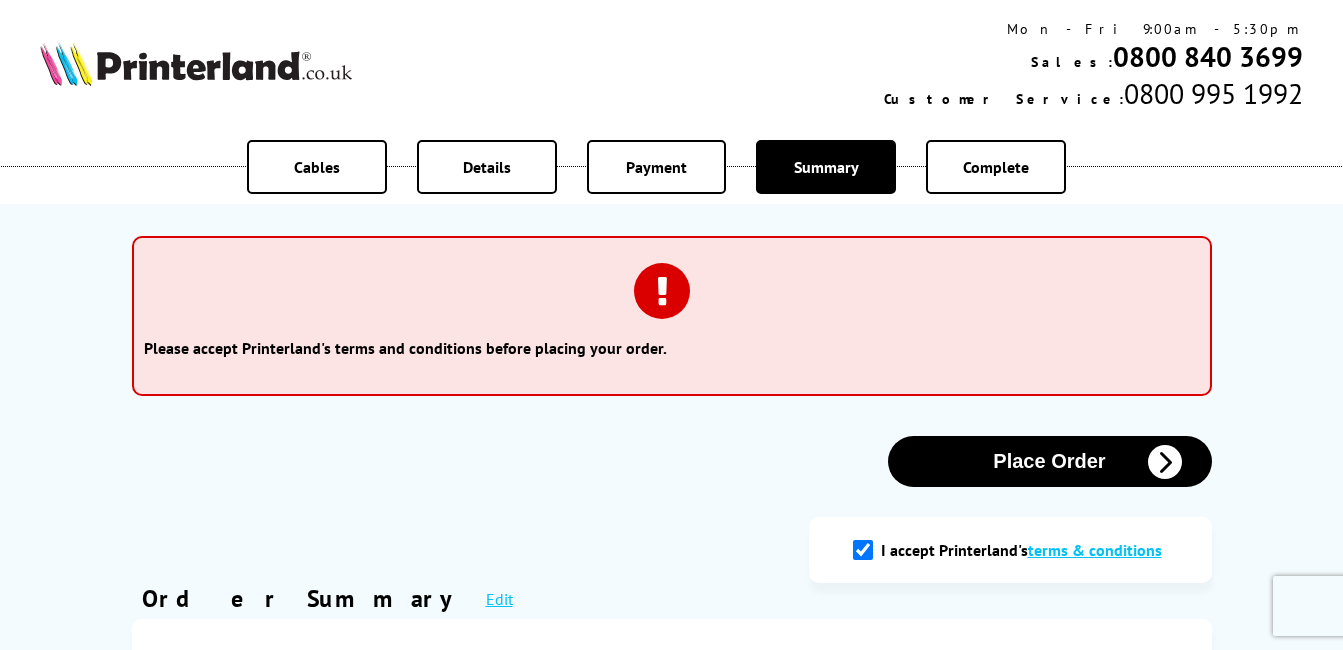 click on "Place Order" at bounding box center [1050, 461] 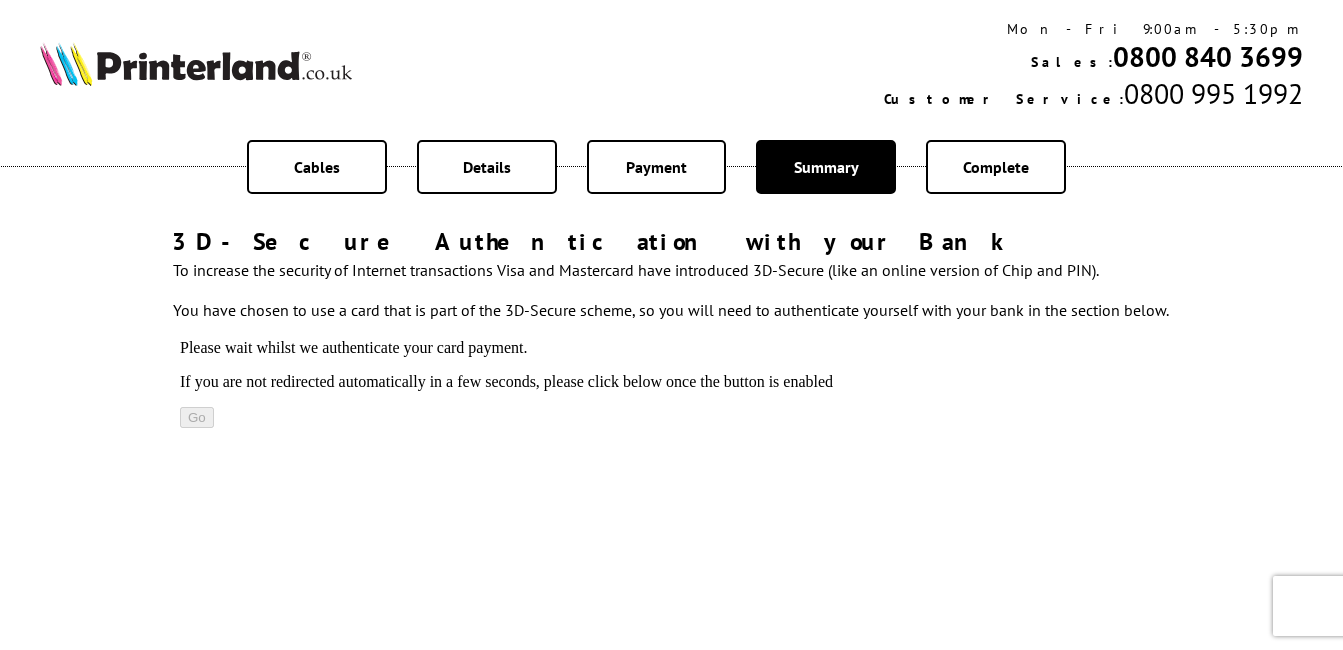scroll, scrollTop: 0, scrollLeft: 0, axis: both 